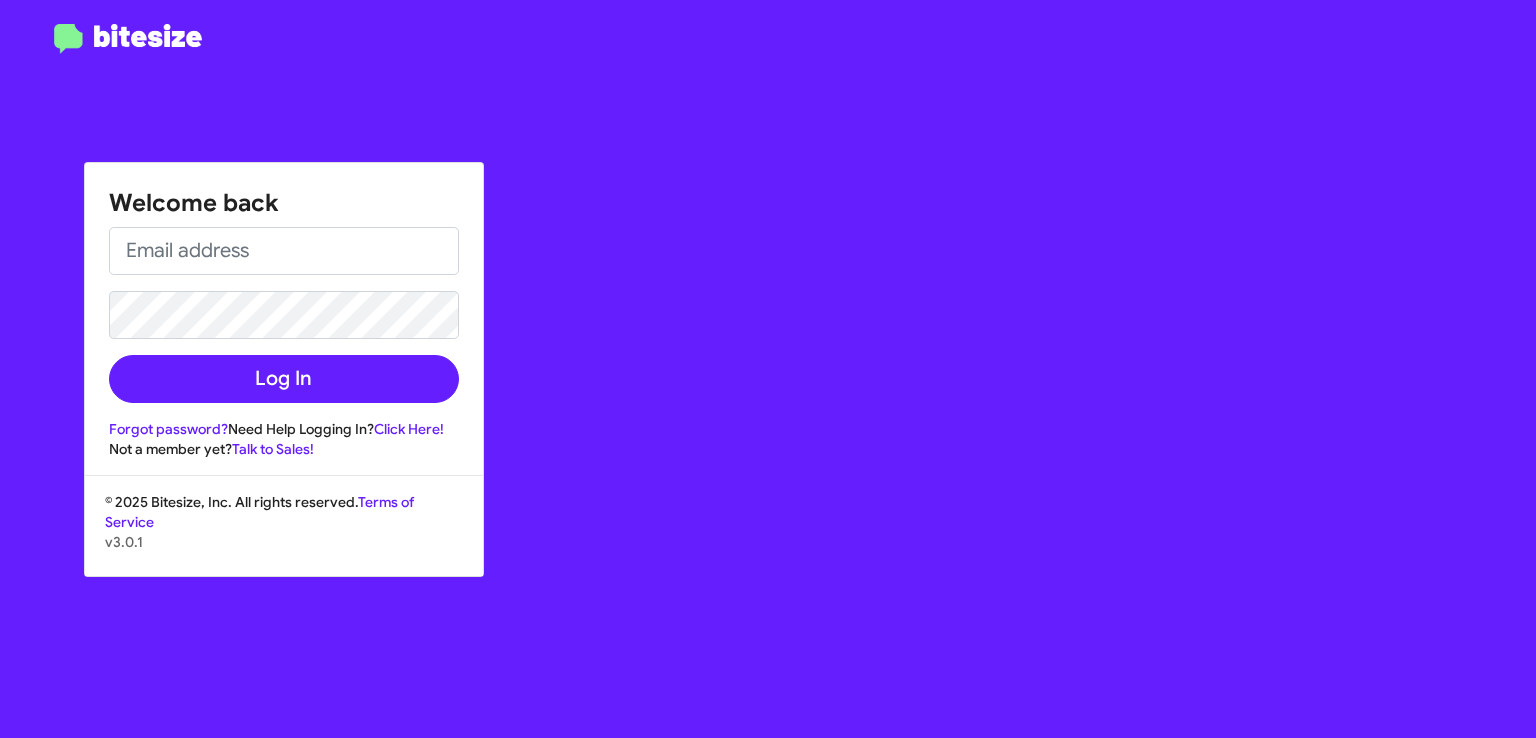 scroll, scrollTop: 0, scrollLeft: 0, axis: both 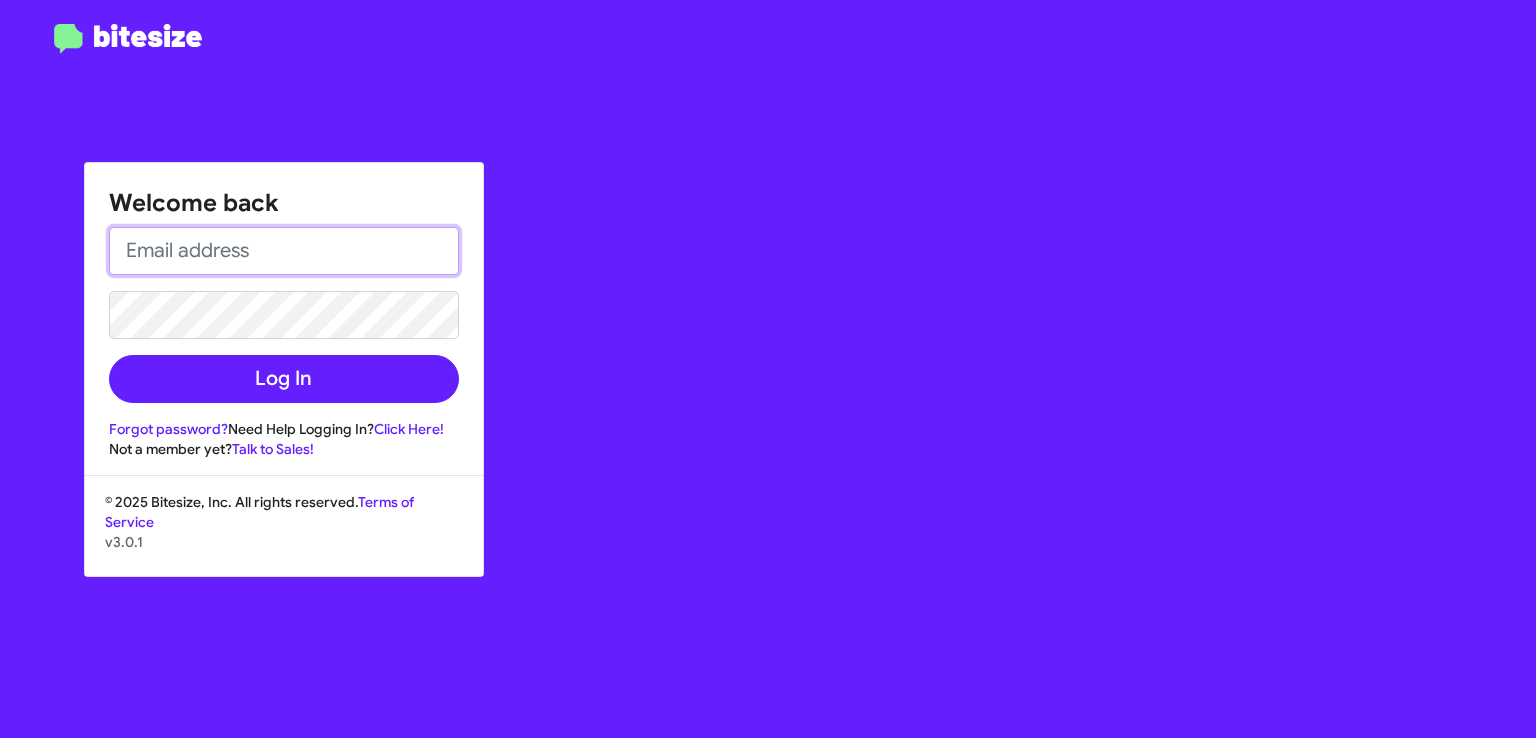 click at bounding box center (284, 251) 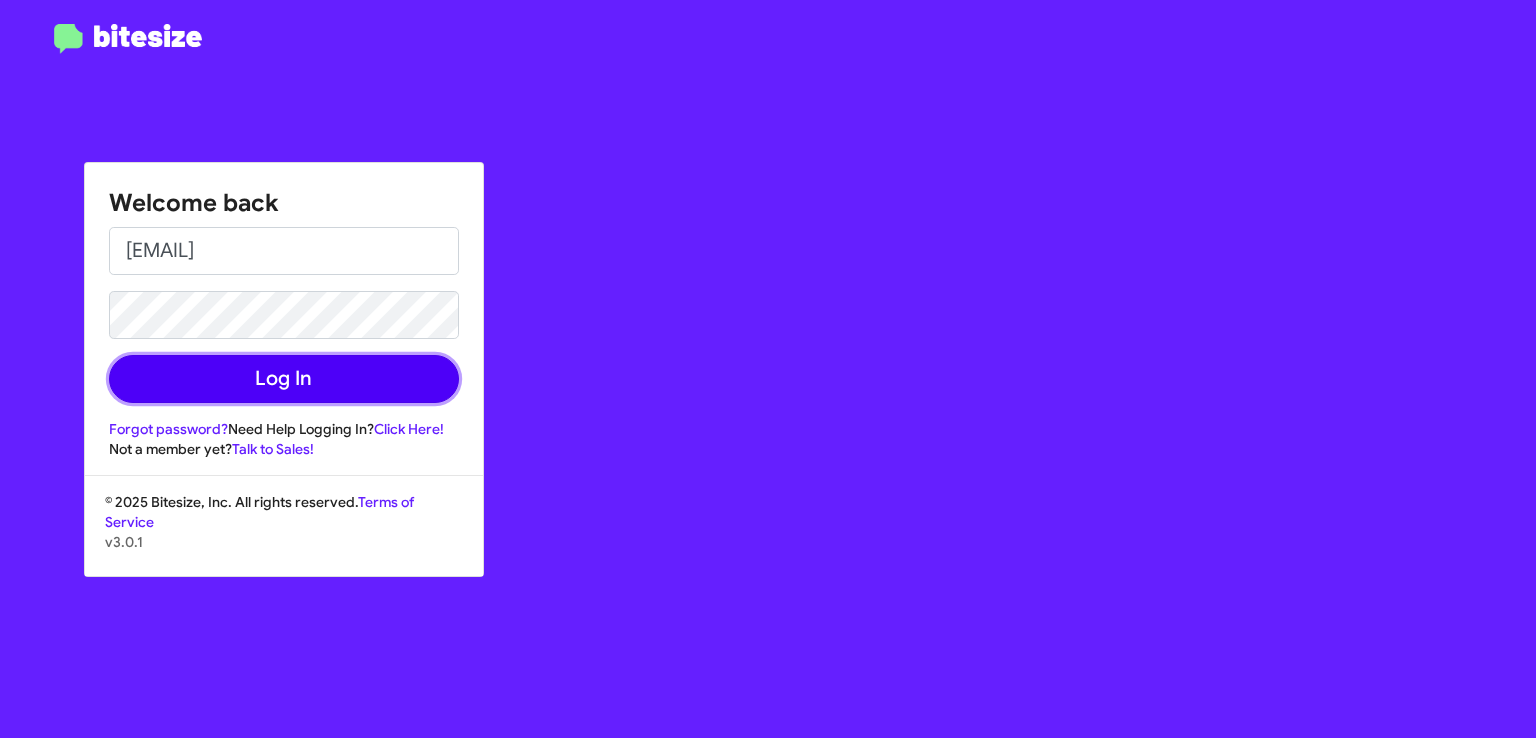 click on "Log In" 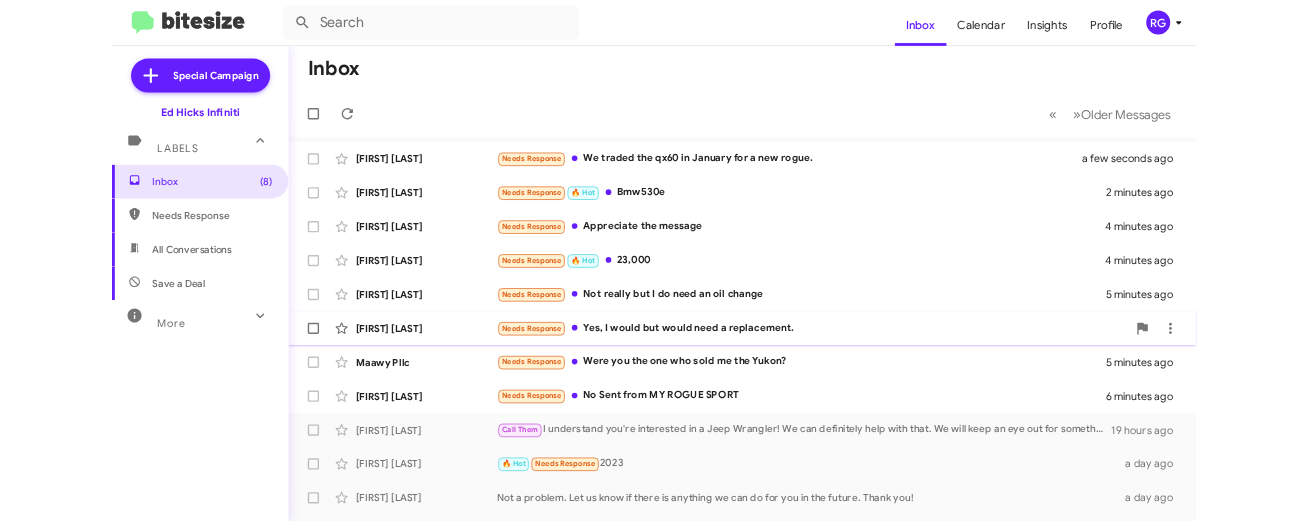 scroll, scrollTop: 100, scrollLeft: 0, axis: vertical 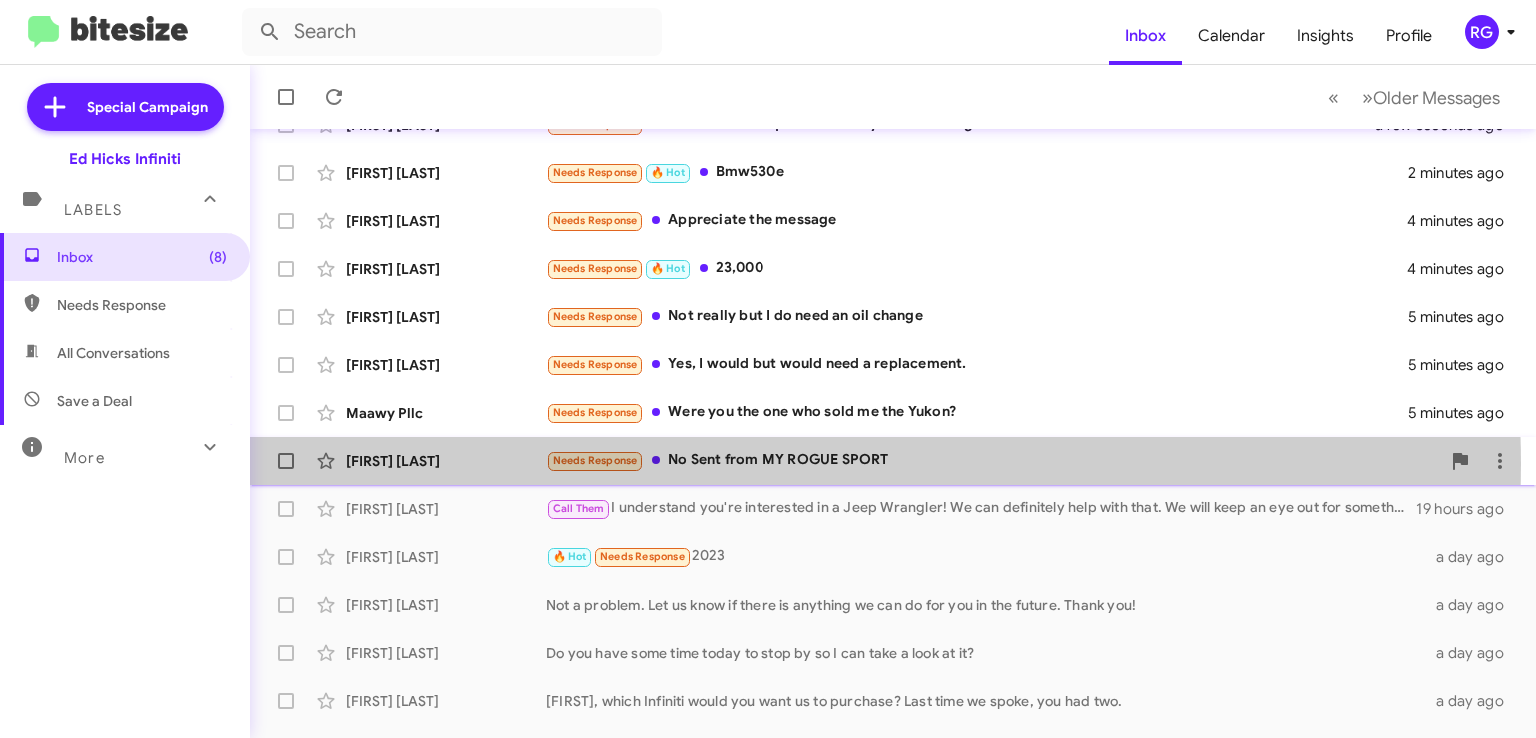 click on "Needs Response   No
Sent from MY ROGUE SPORT" 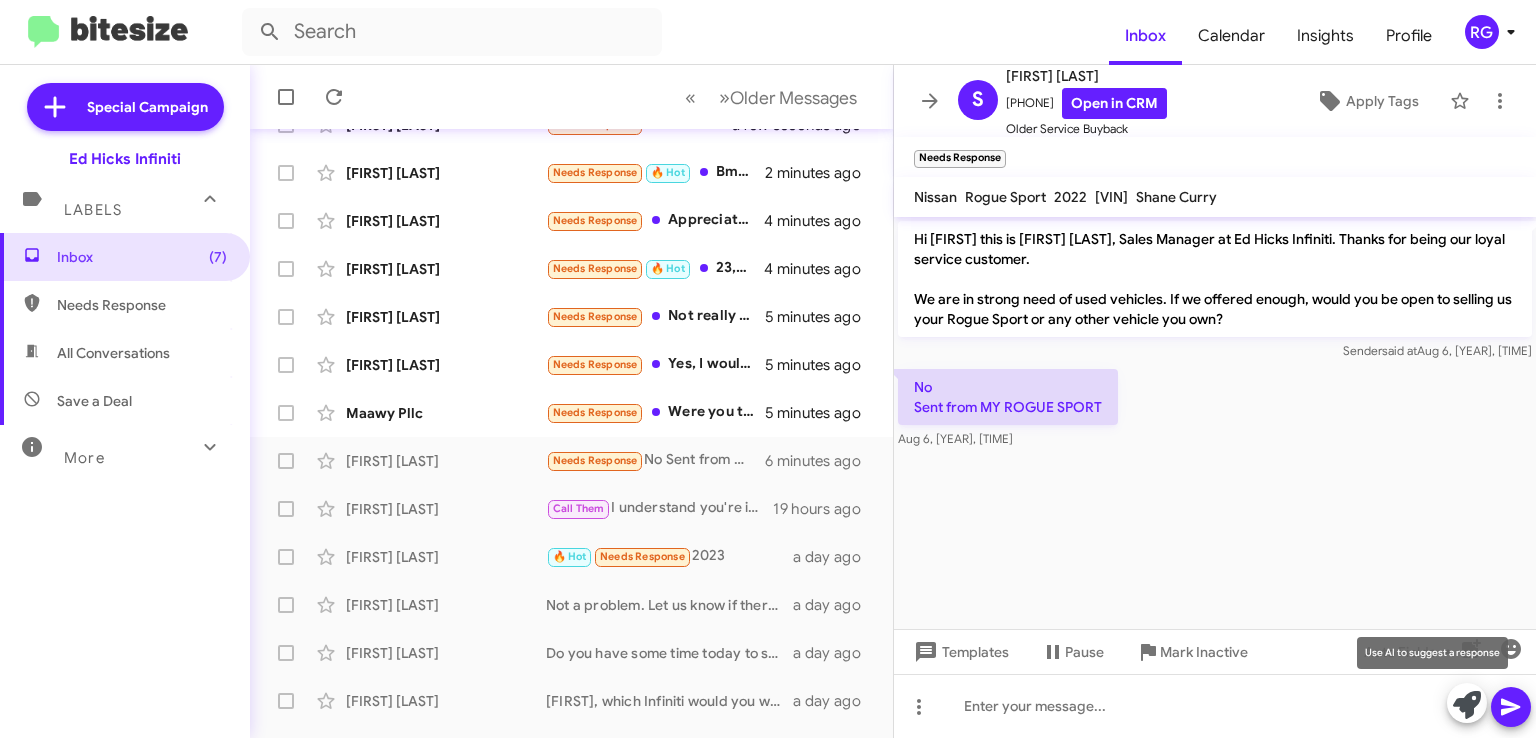 click 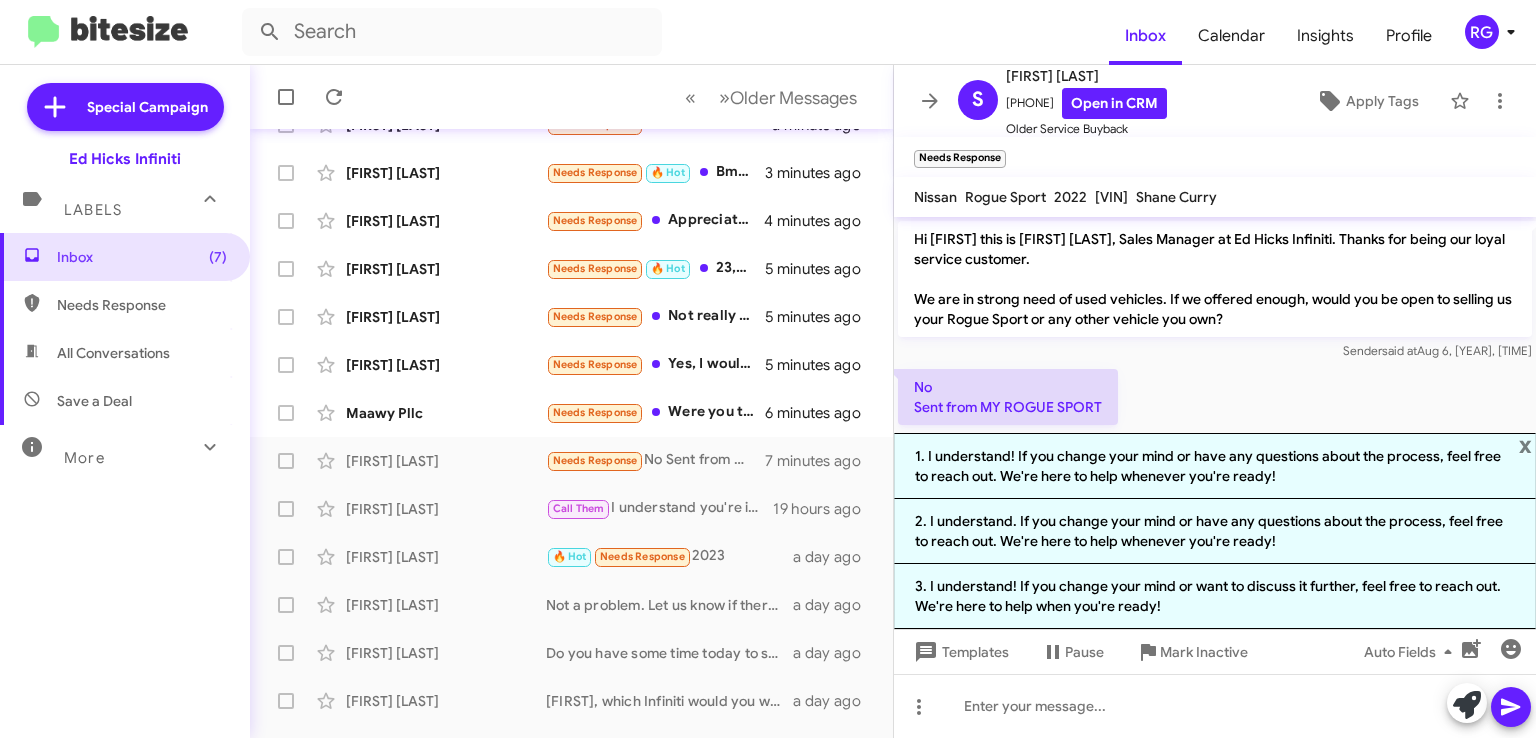 click on "1. I understand! If you change your mind or have any questions about the process, feel free to reach out. We're here to help whenever you're ready!" 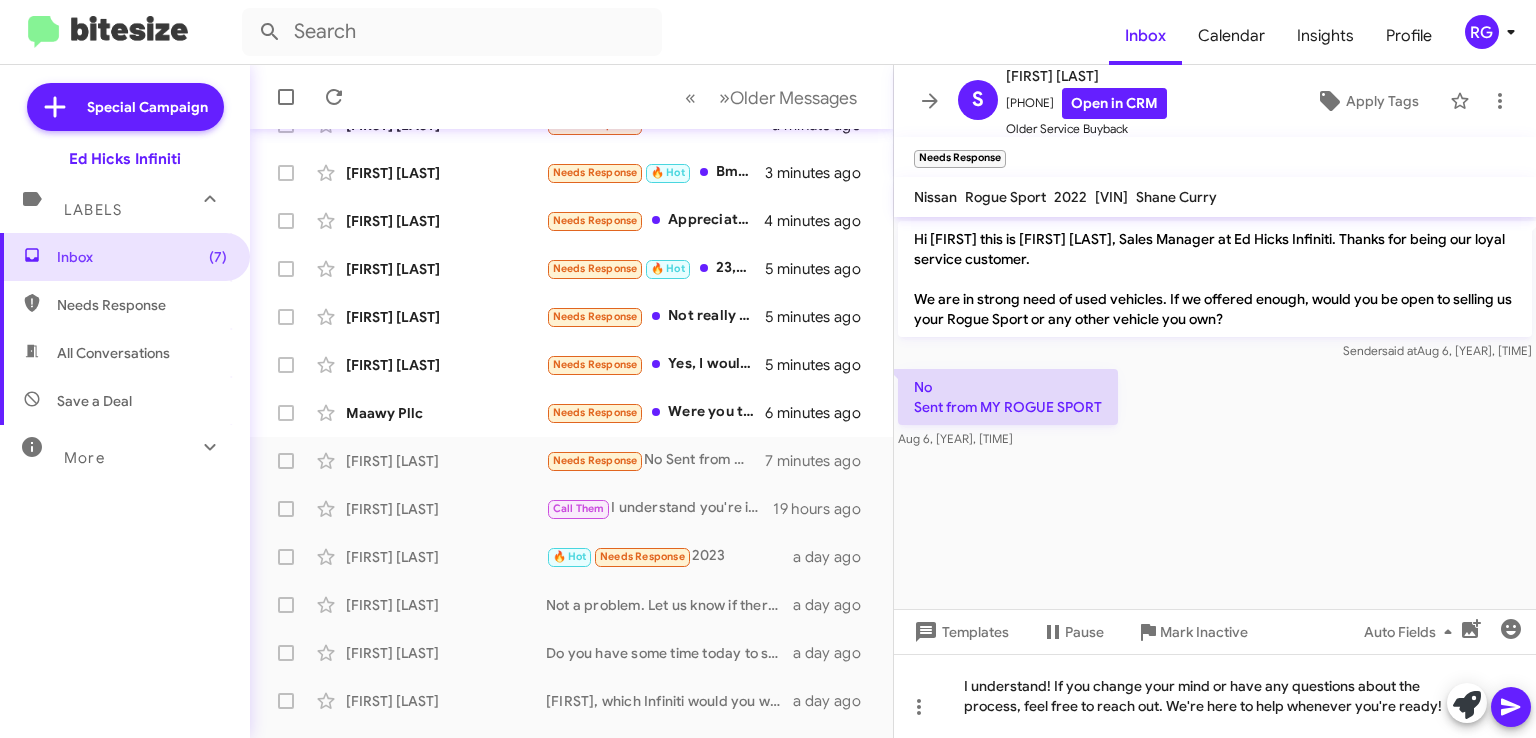 click 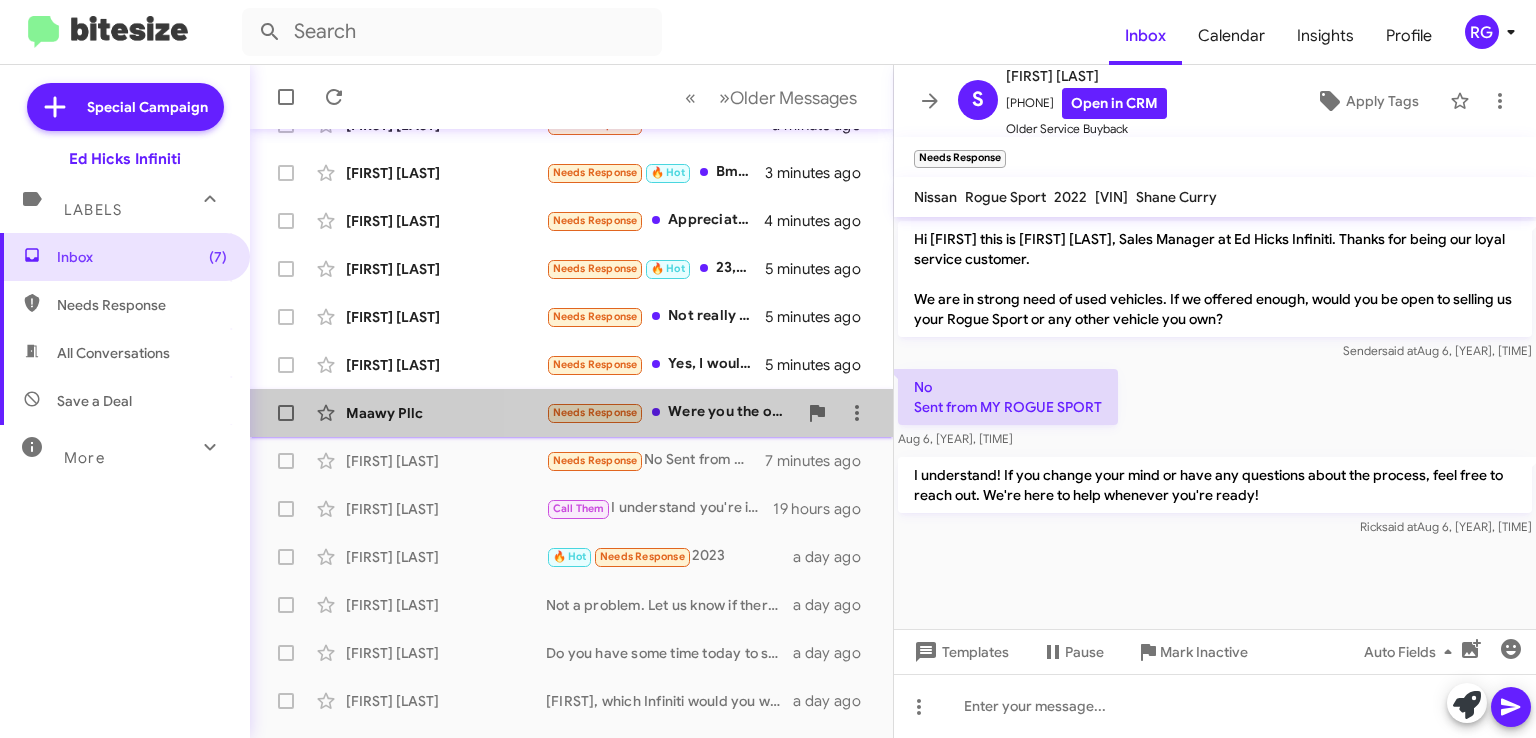 click on "Needs Response   Were you the one who sold me the Yukon?" 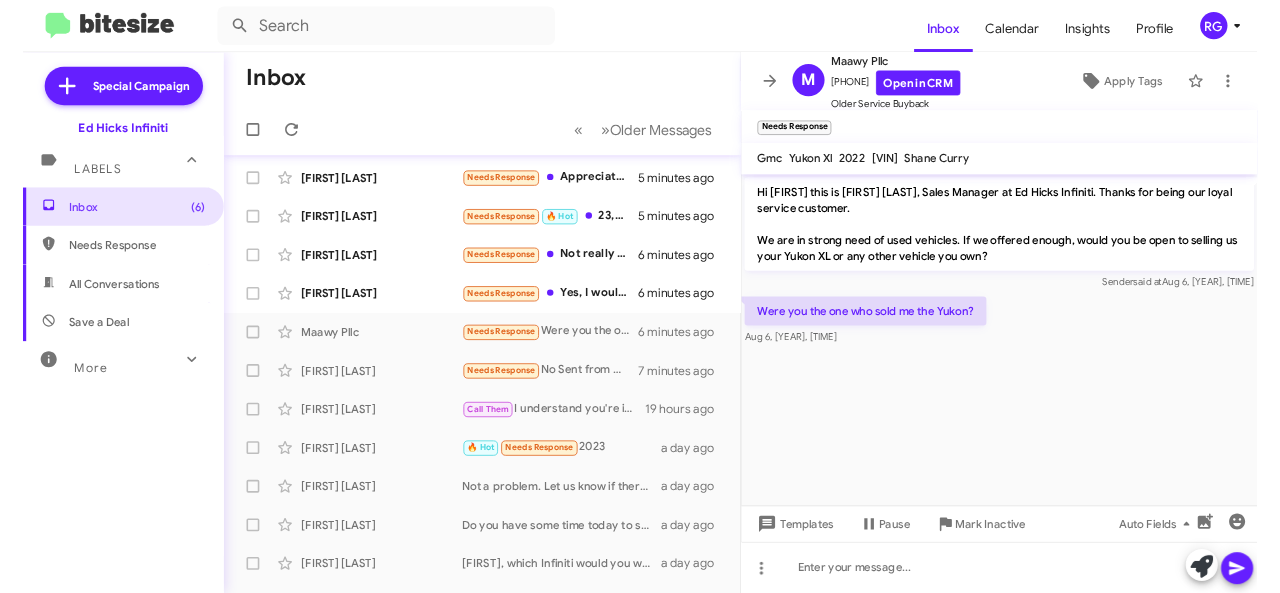 scroll, scrollTop: 100, scrollLeft: 0, axis: vertical 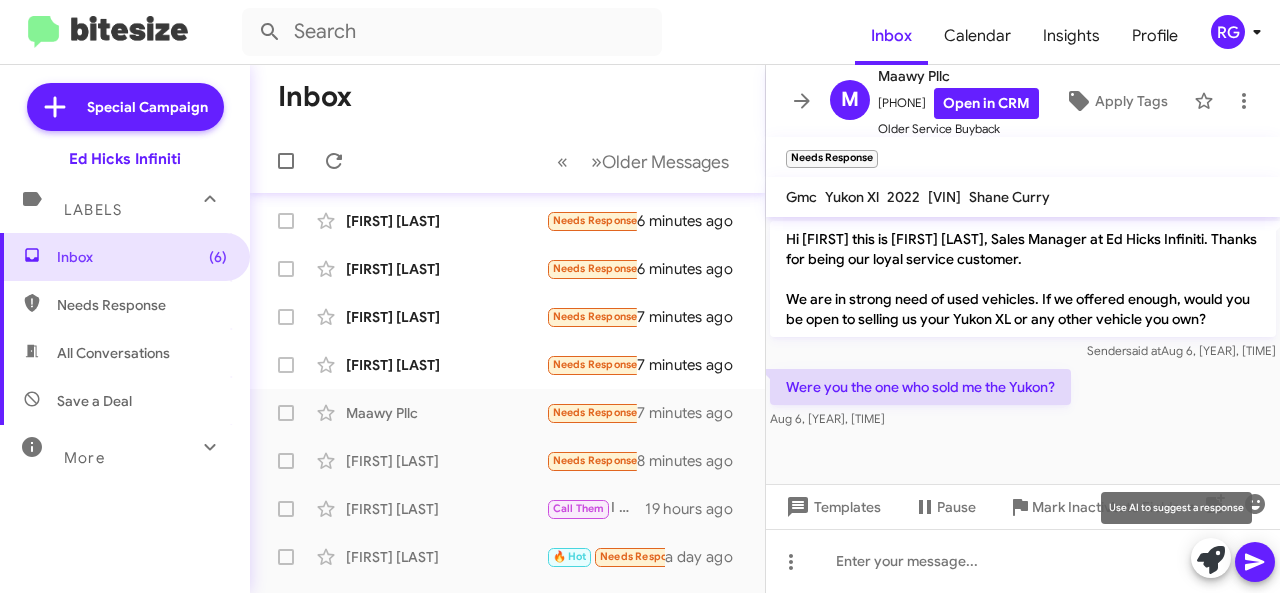 click 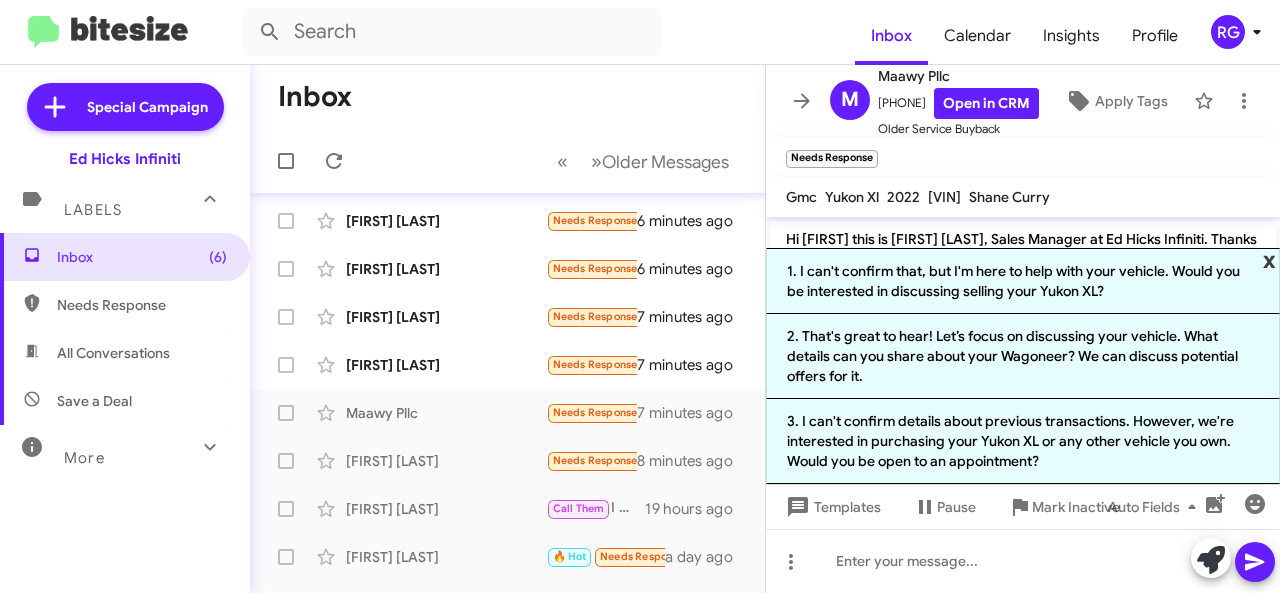 click on "x" 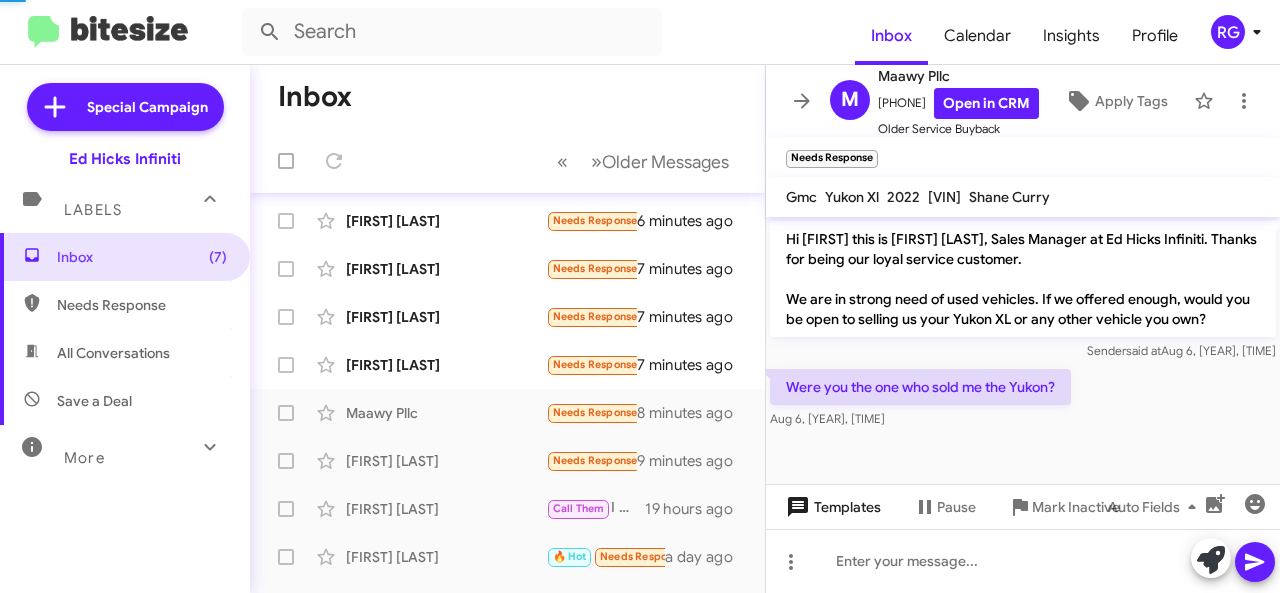 scroll, scrollTop: 148, scrollLeft: 0, axis: vertical 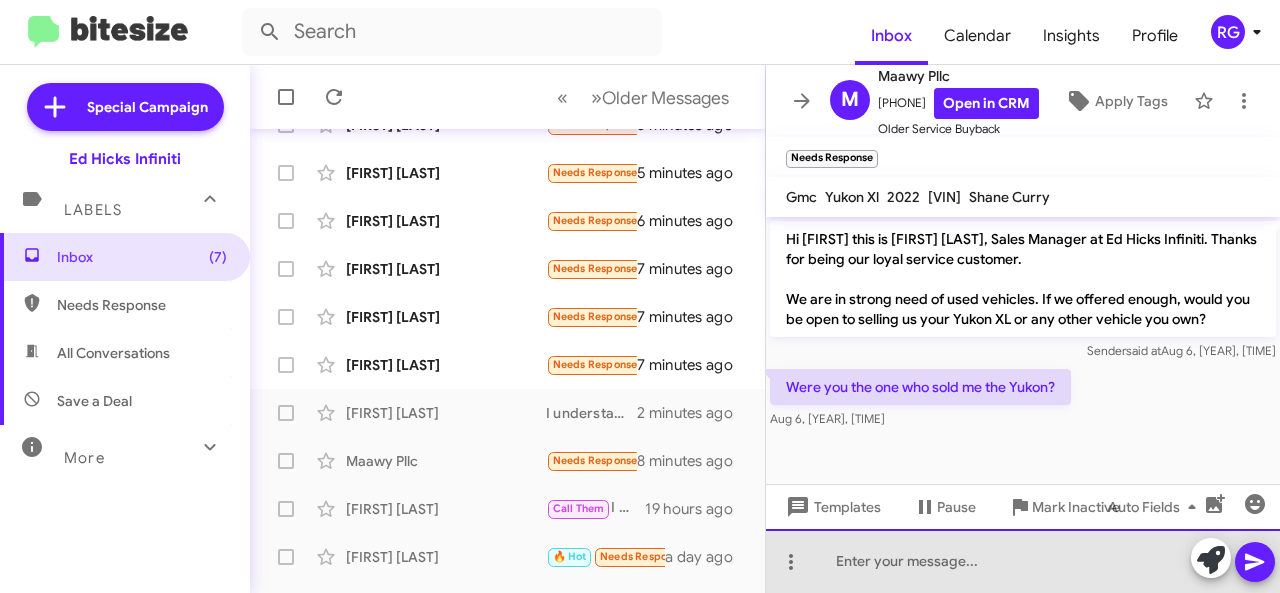 click 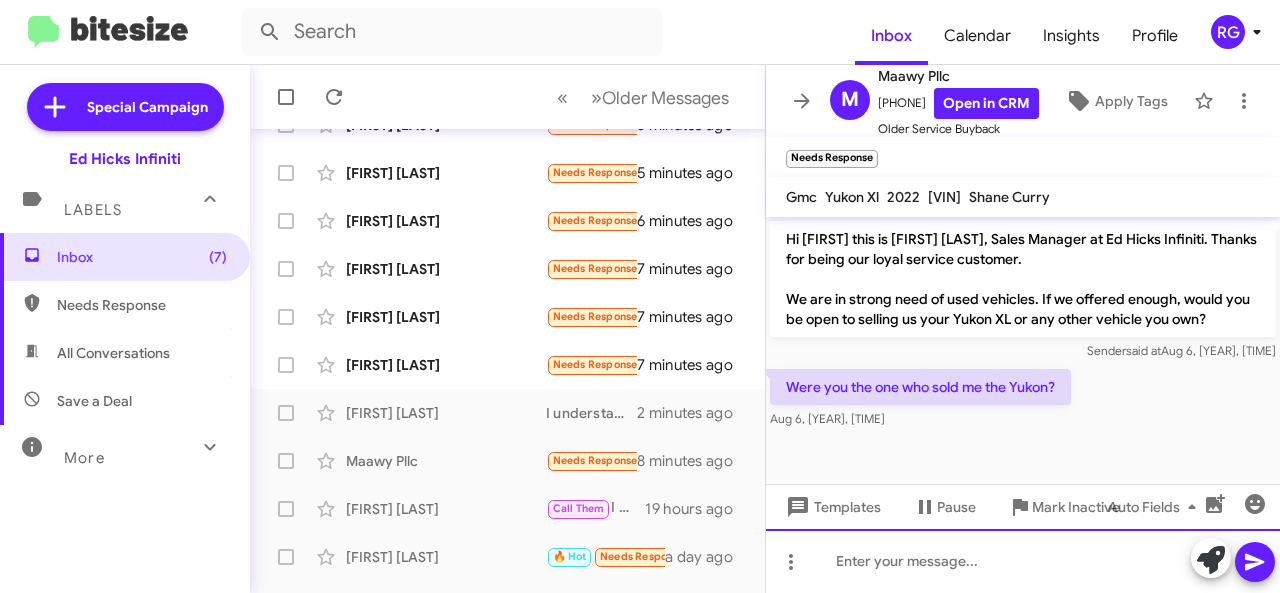 type 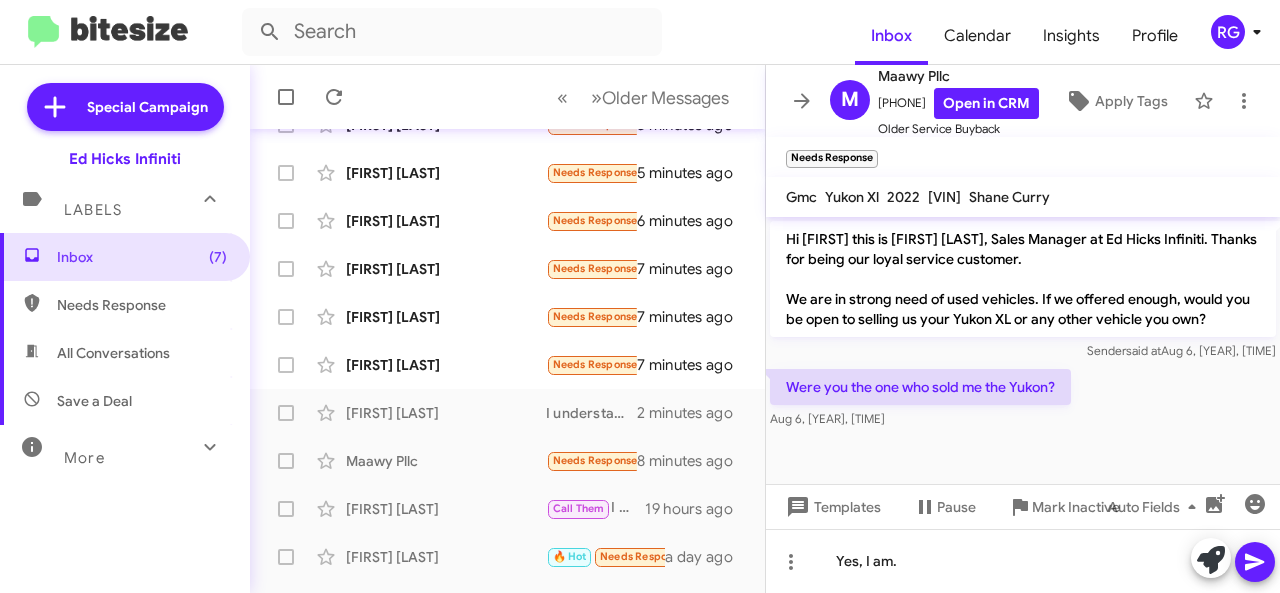 click 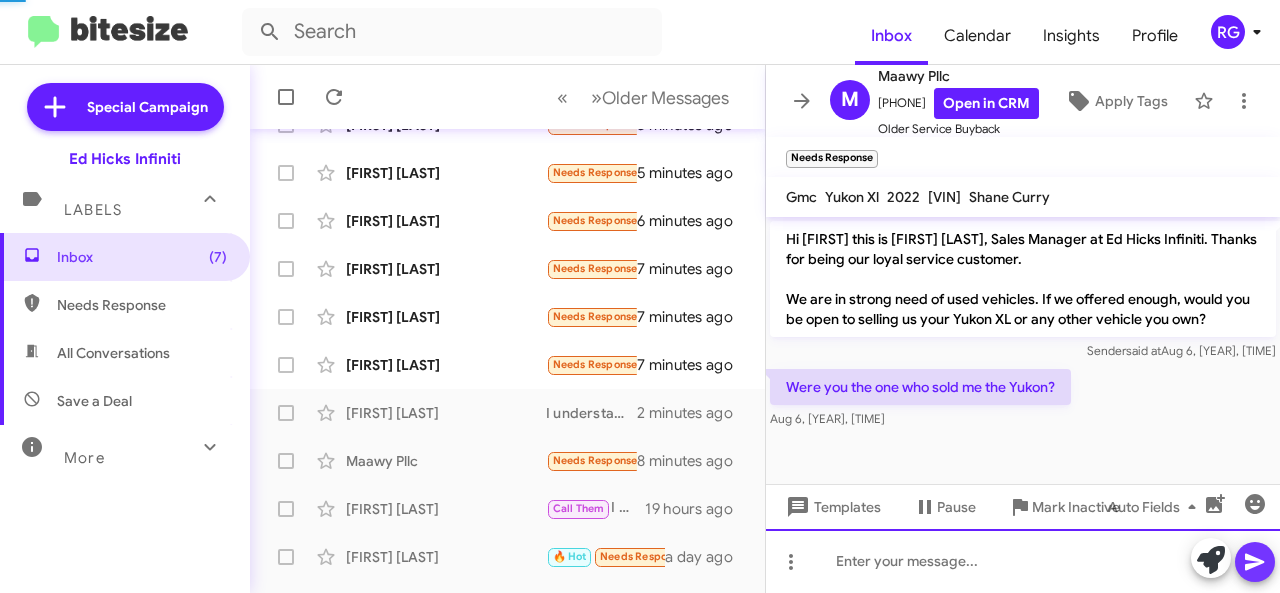 scroll, scrollTop: 31, scrollLeft: 0, axis: vertical 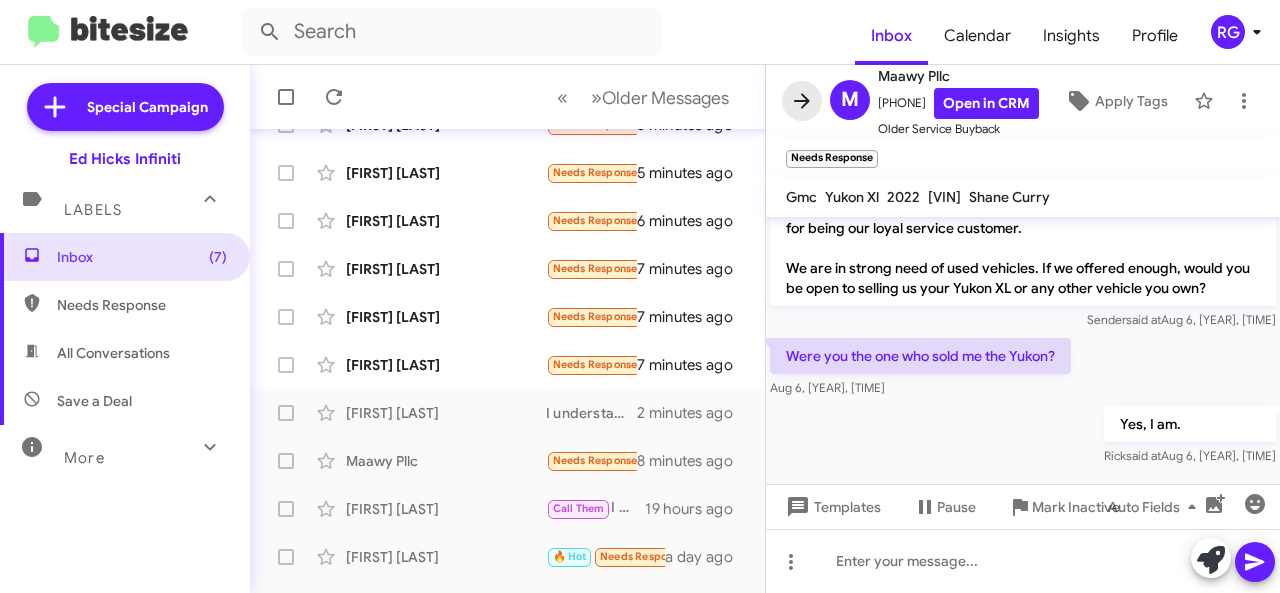 click 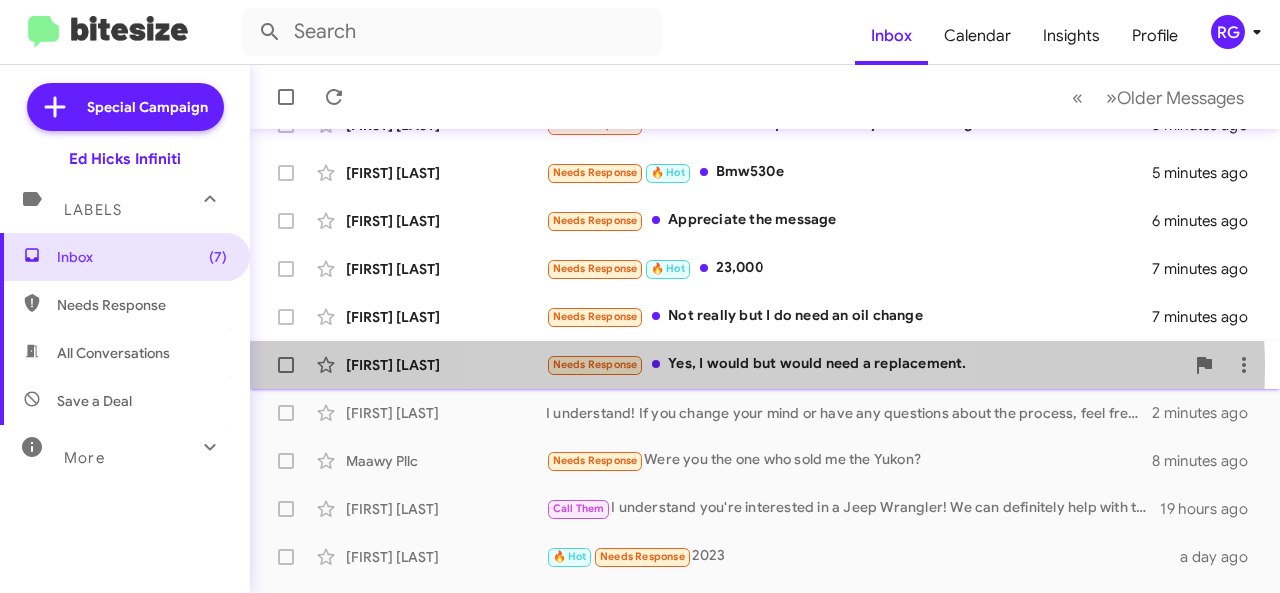click on "Needs Response   Yes, I would but would need a replacement." 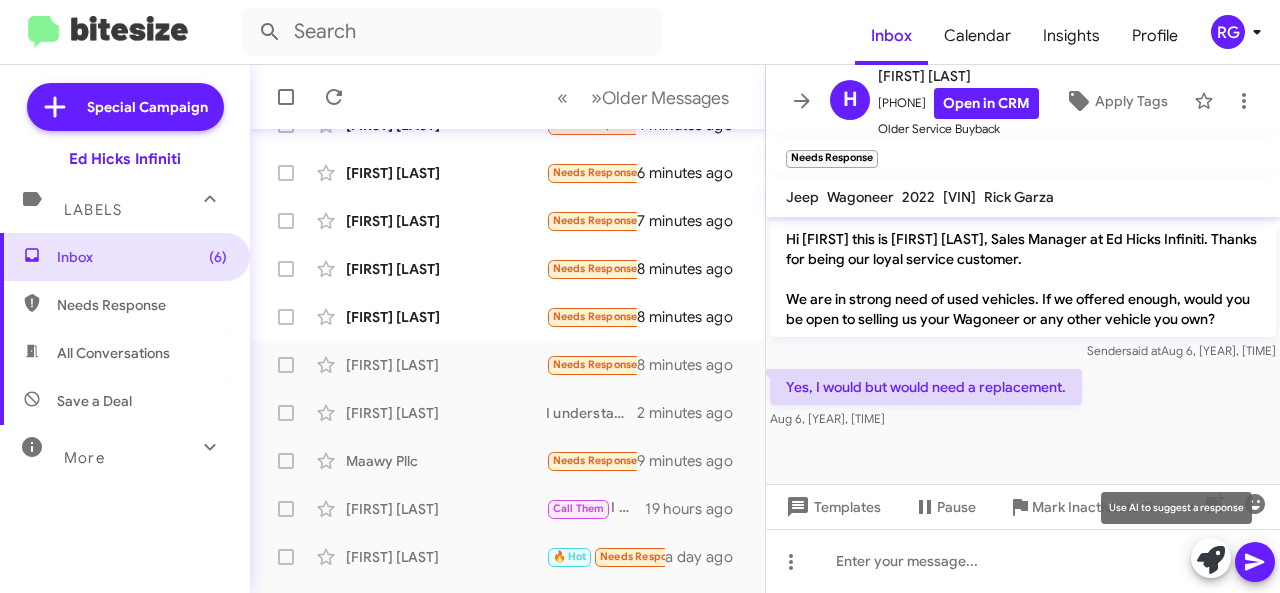 click 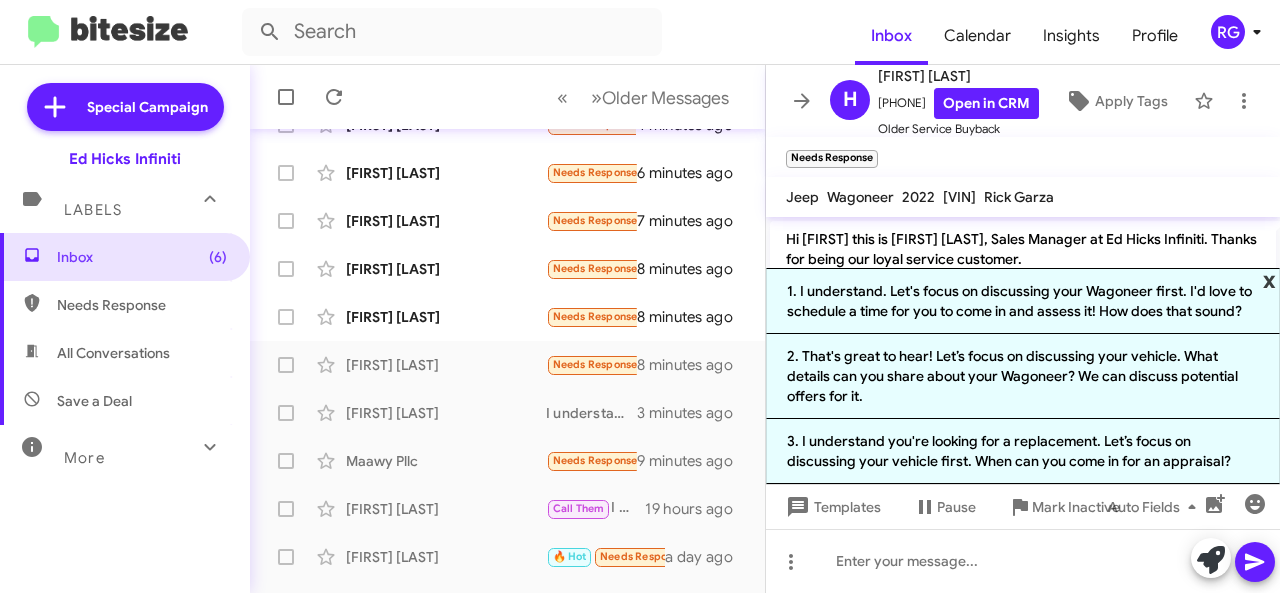 click on "x" 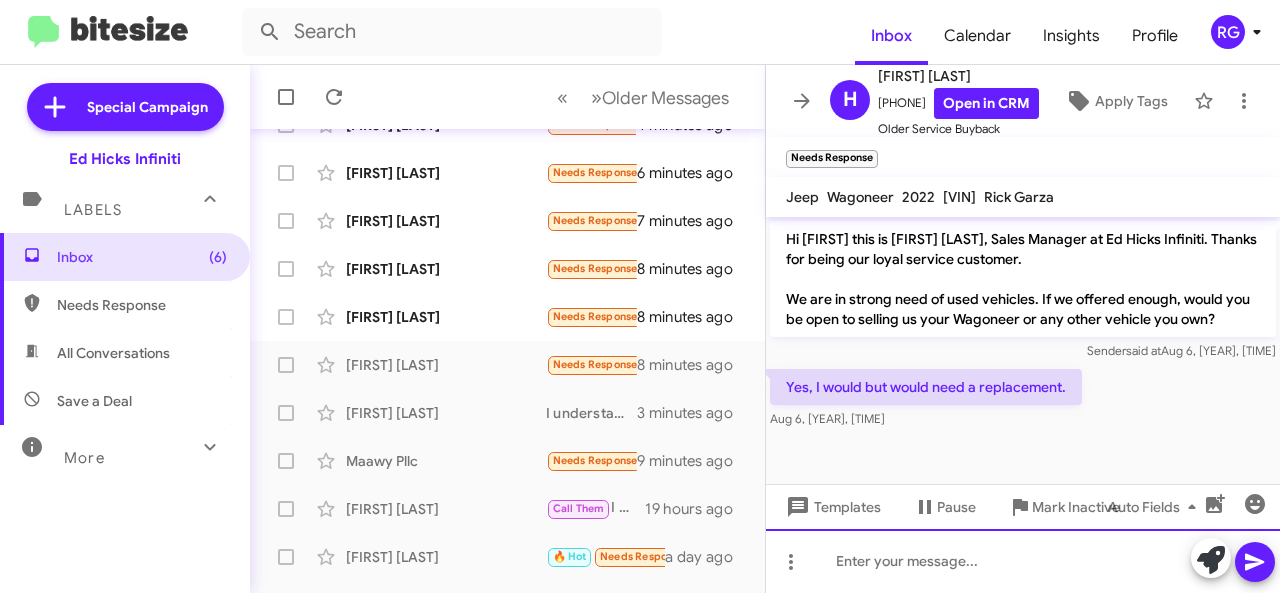 click 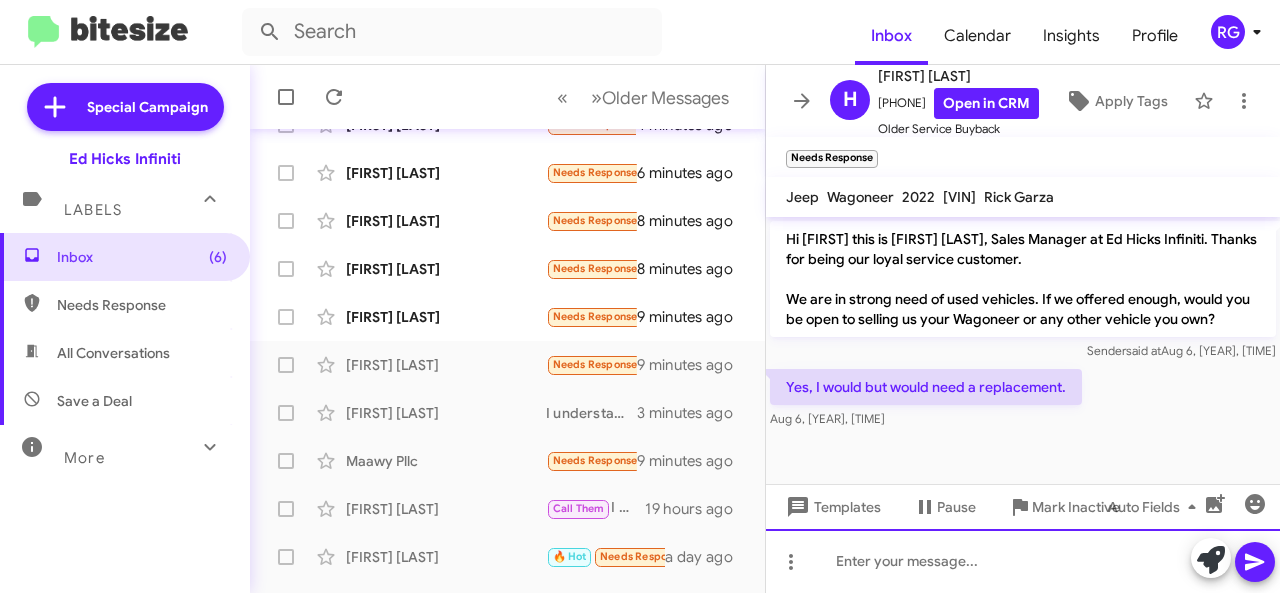 type 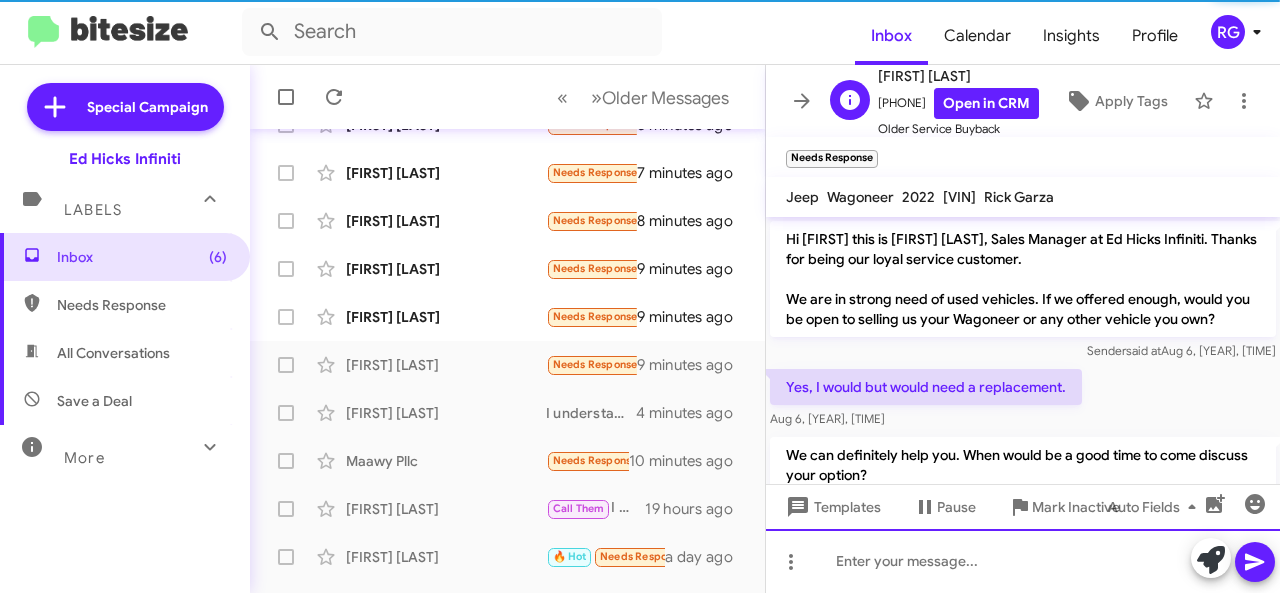 scroll, scrollTop: 51, scrollLeft: 0, axis: vertical 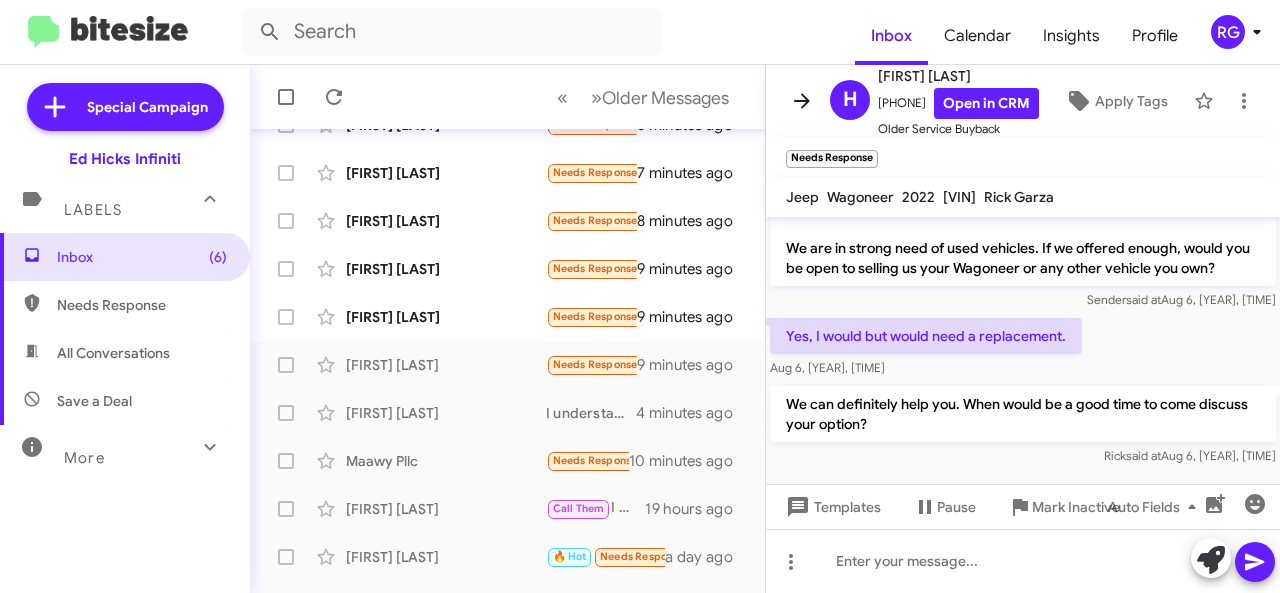 click 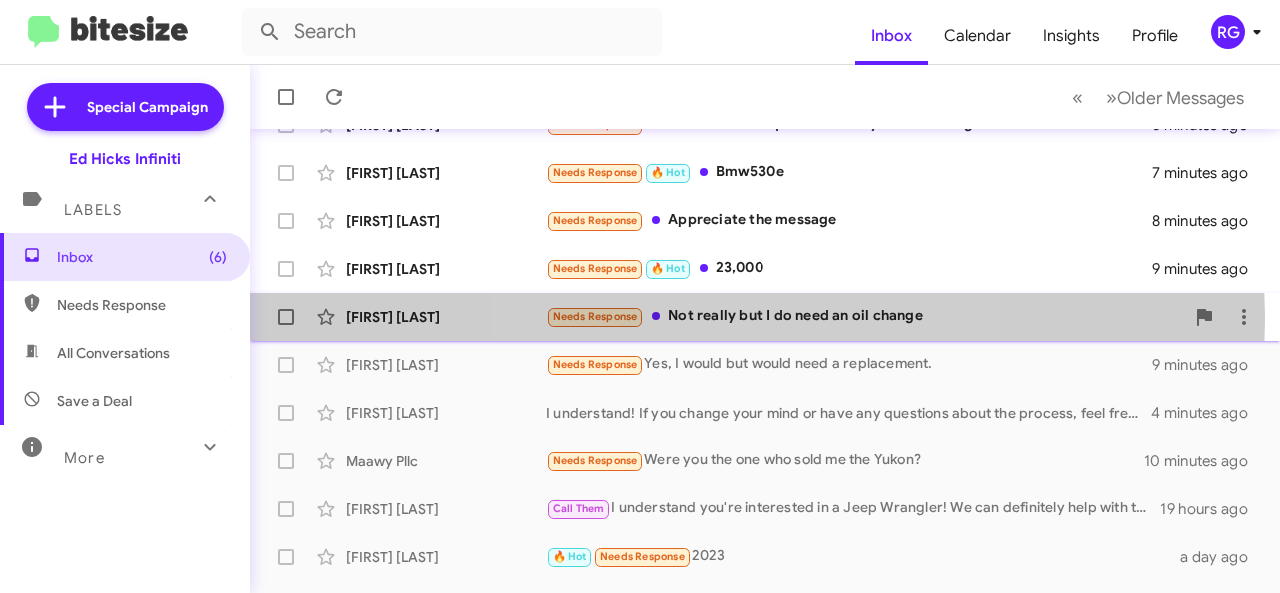 click on "Needs Response   Not really but I do need an oil change" 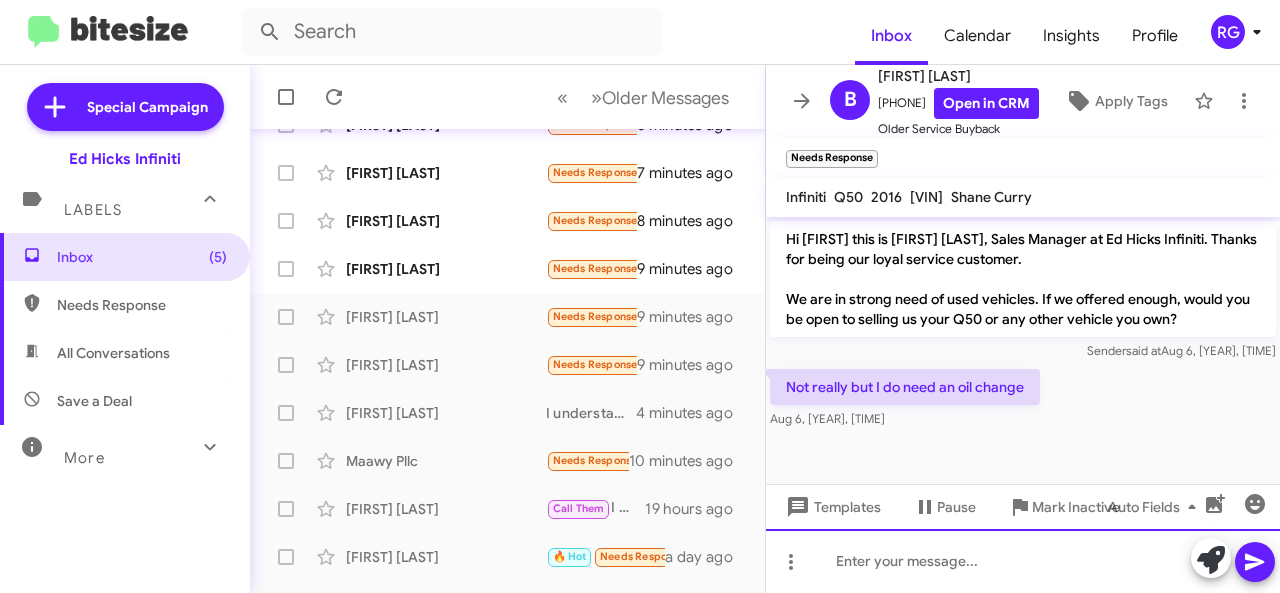 click 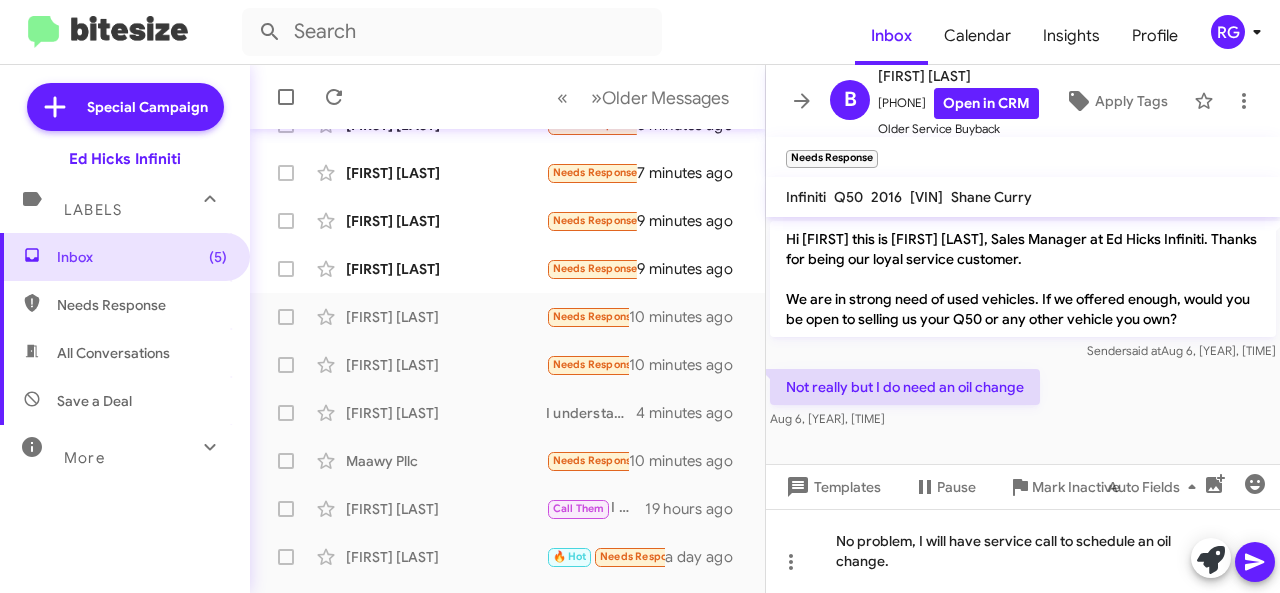 click 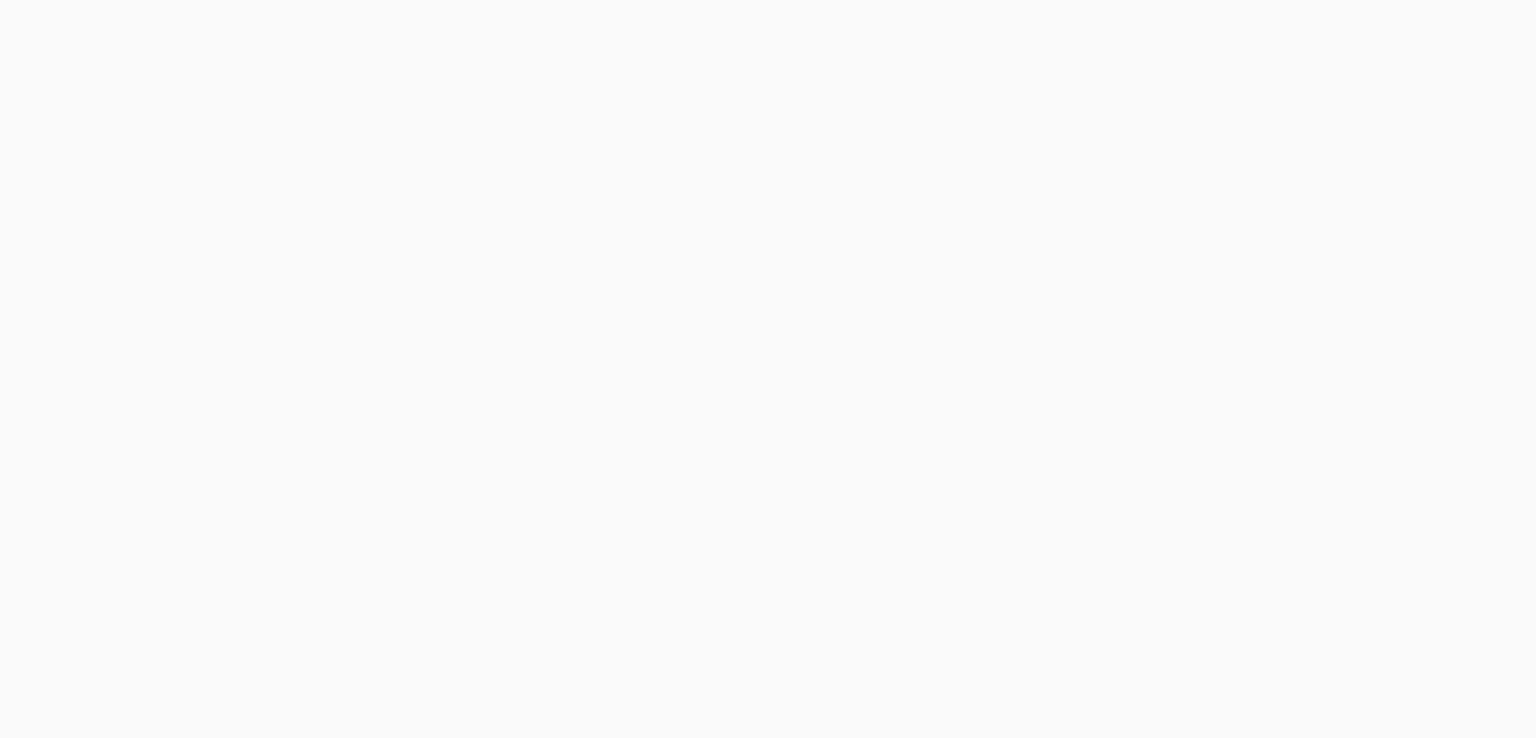 scroll, scrollTop: 0, scrollLeft: 0, axis: both 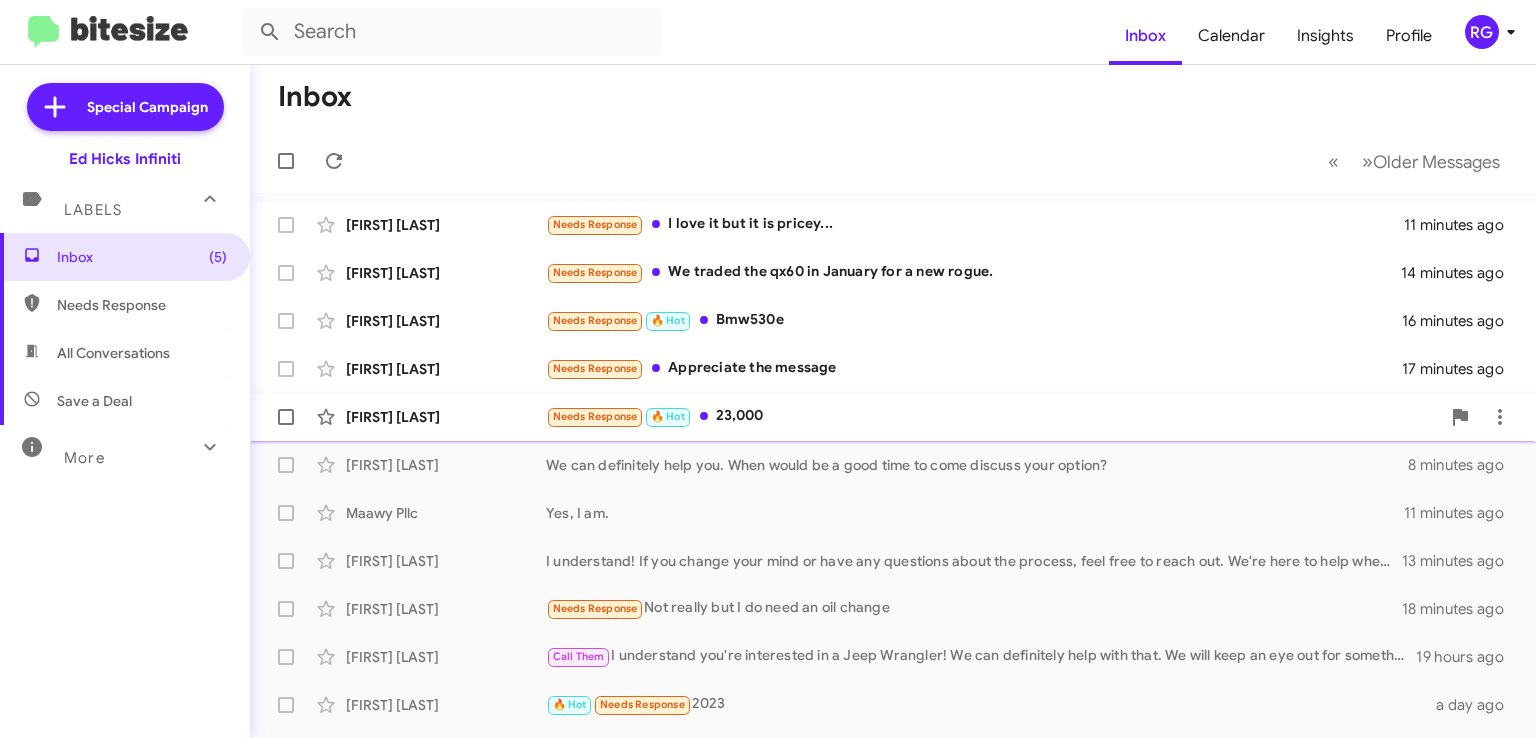 click on "Needs Response   🔥 Hot   23,000" 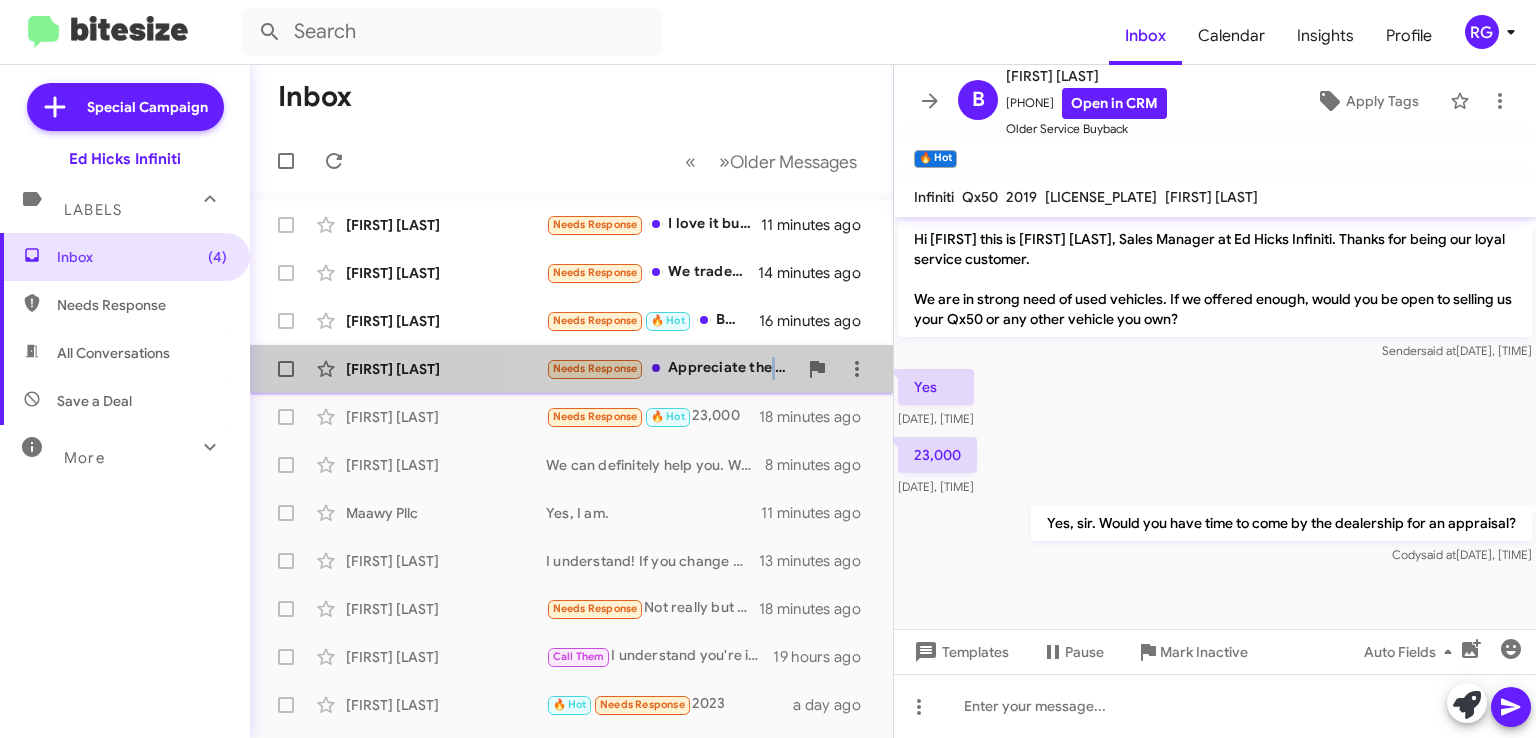 click on "Kevin Blundell  Needs Response   Appreciate the message   17 minutes ago" 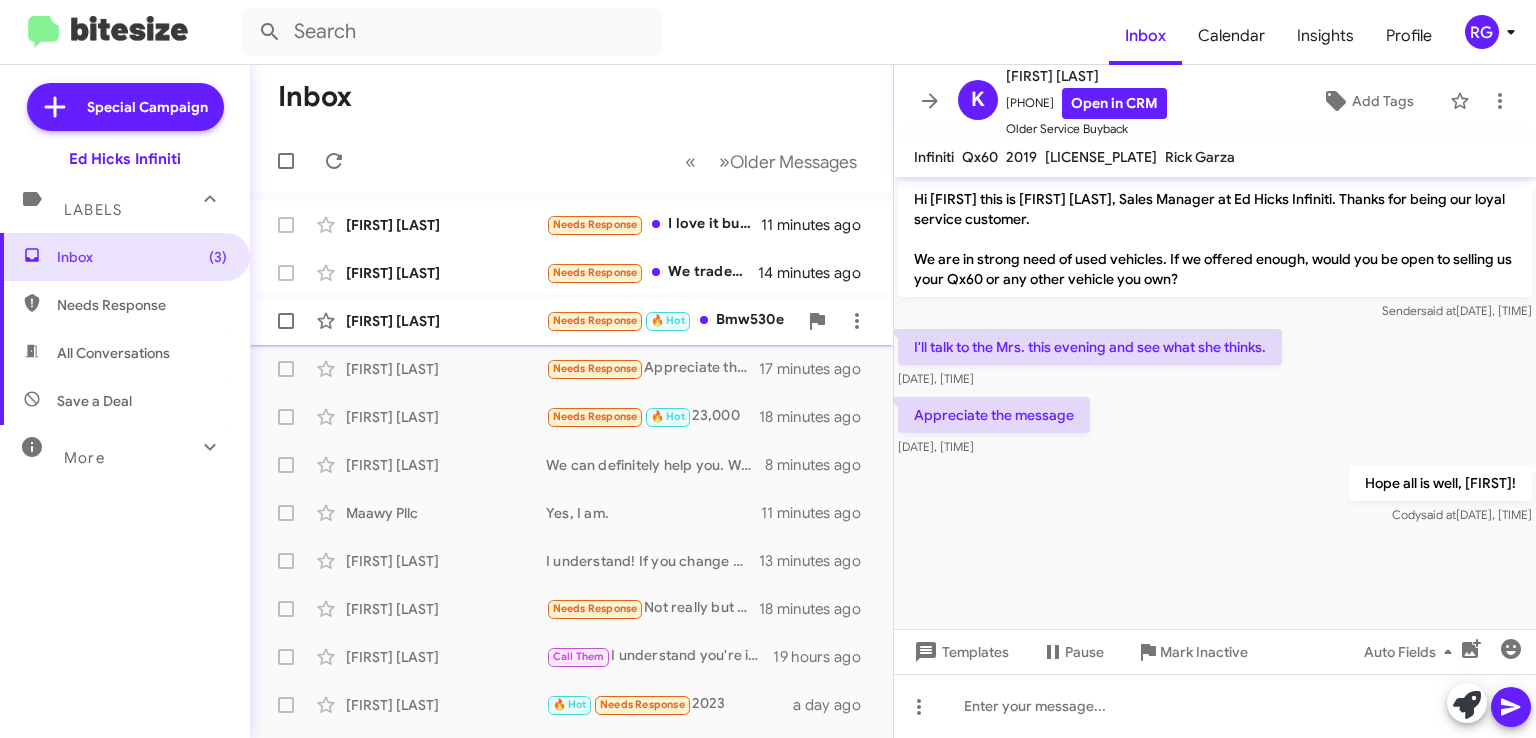 click on "Needs Response   🔥 Hot   Bmw530e" 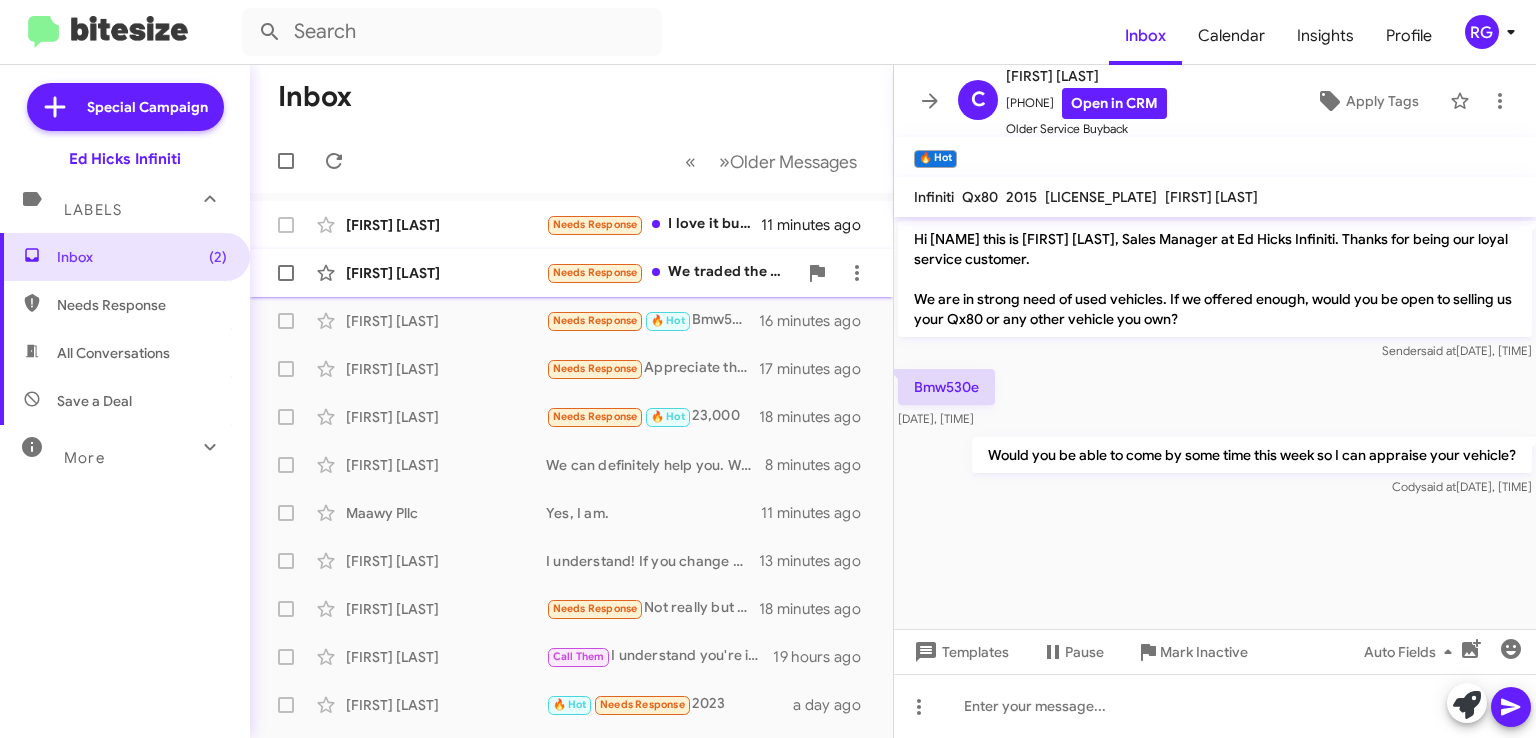 click on "Needs Response   We traded the qx60 in January for a new rogue." 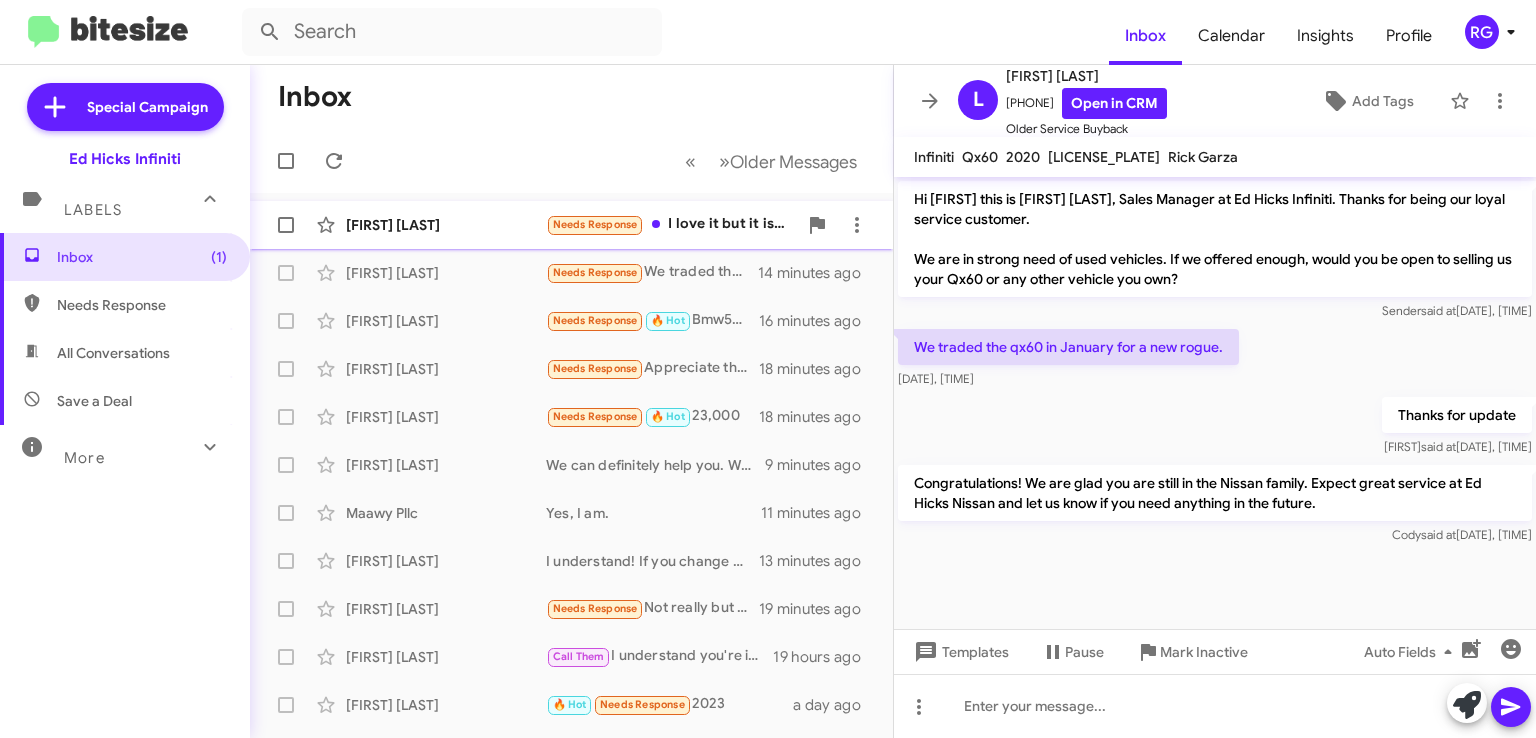 click on "Needs Response   I love it but  it is pricey..." 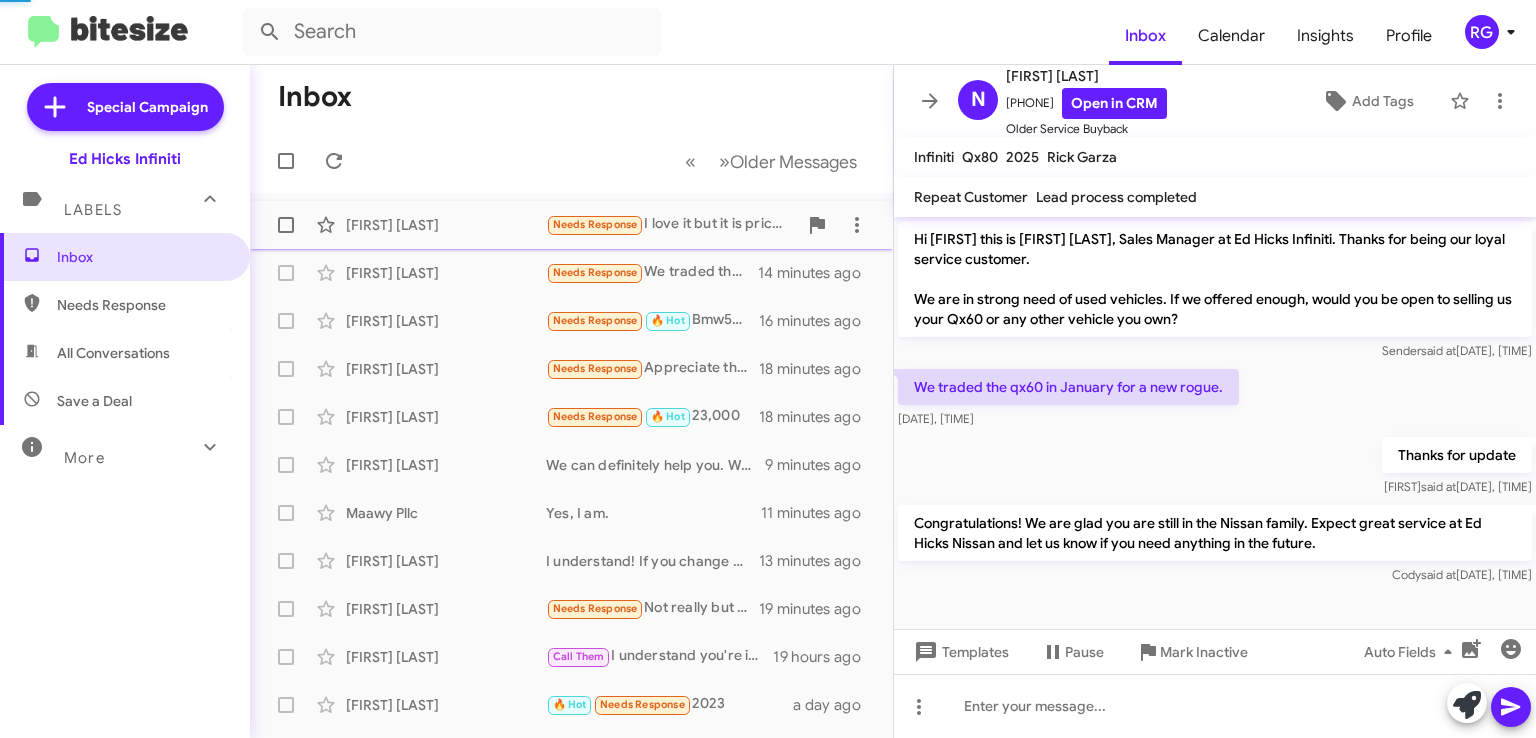 scroll, scrollTop: 851, scrollLeft: 0, axis: vertical 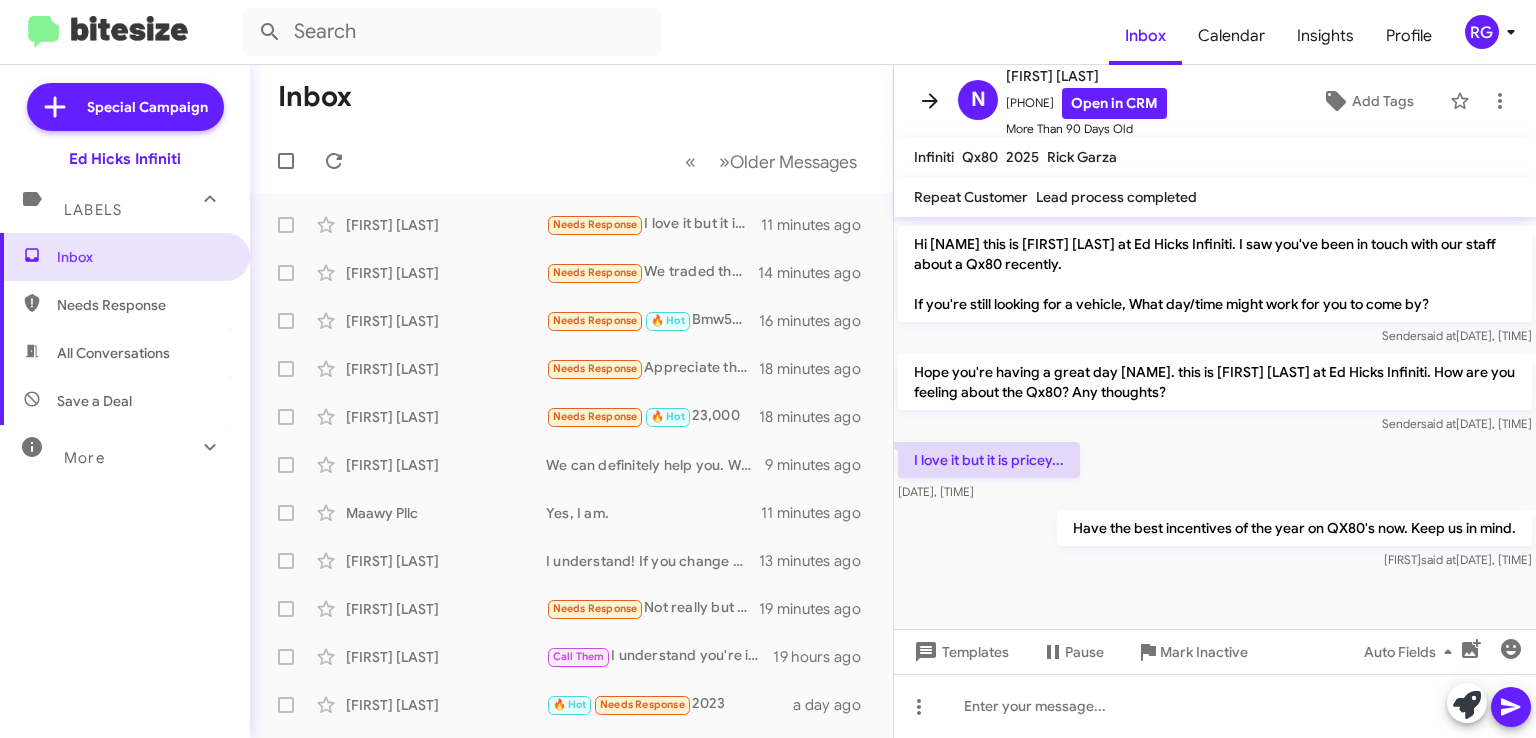 click 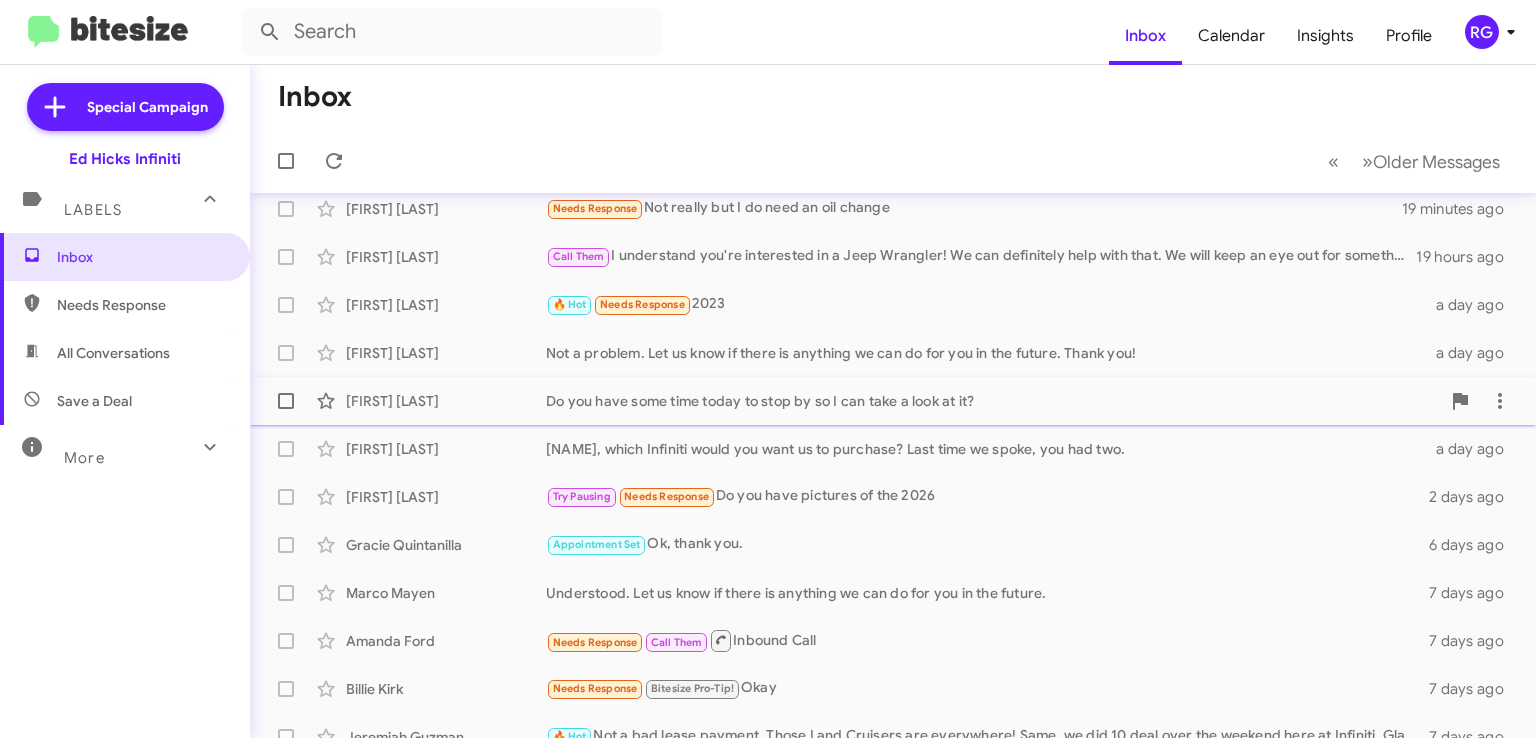 scroll, scrollTop: 0, scrollLeft: 0, axis: both 